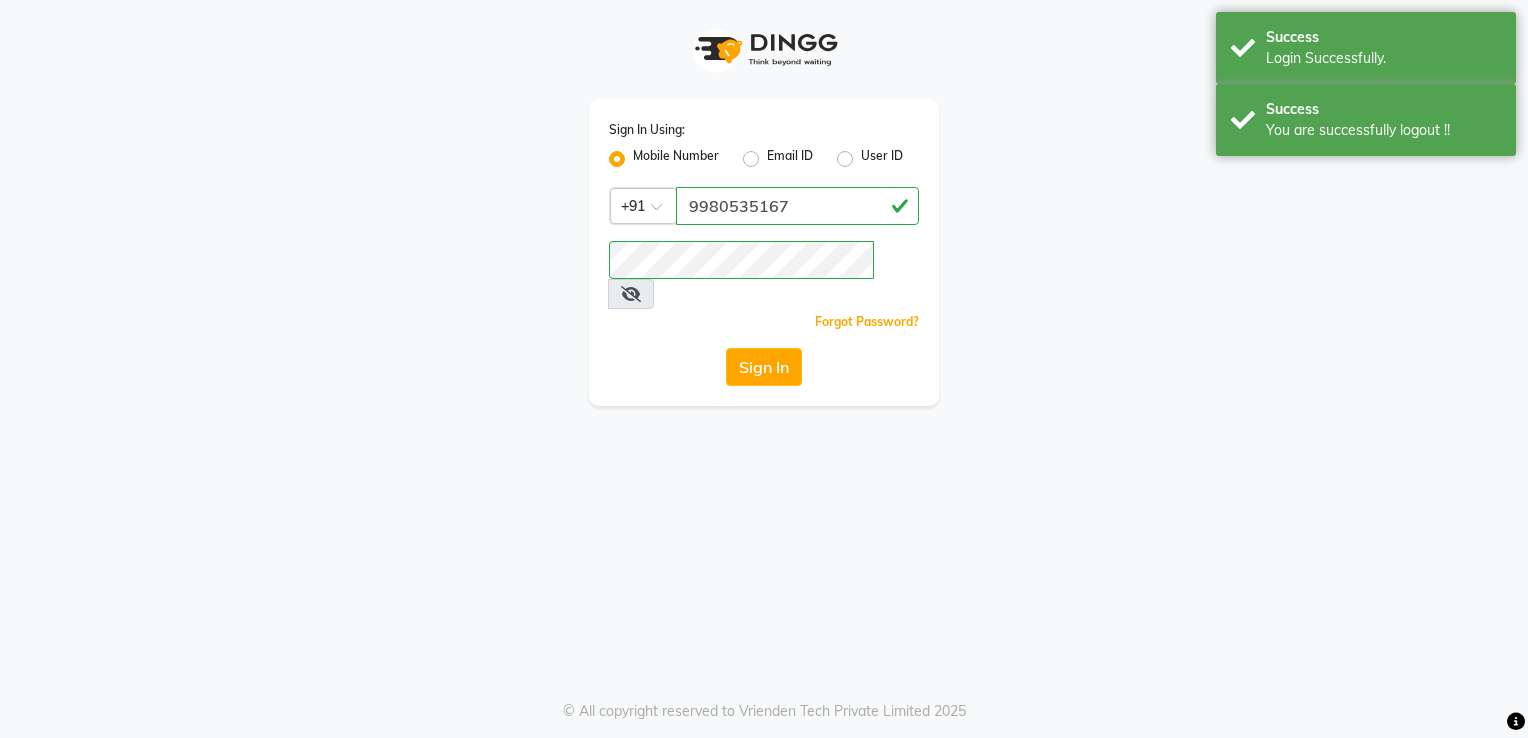 scroll, scrollTop: 0, scrollLeft: 0, axis: both 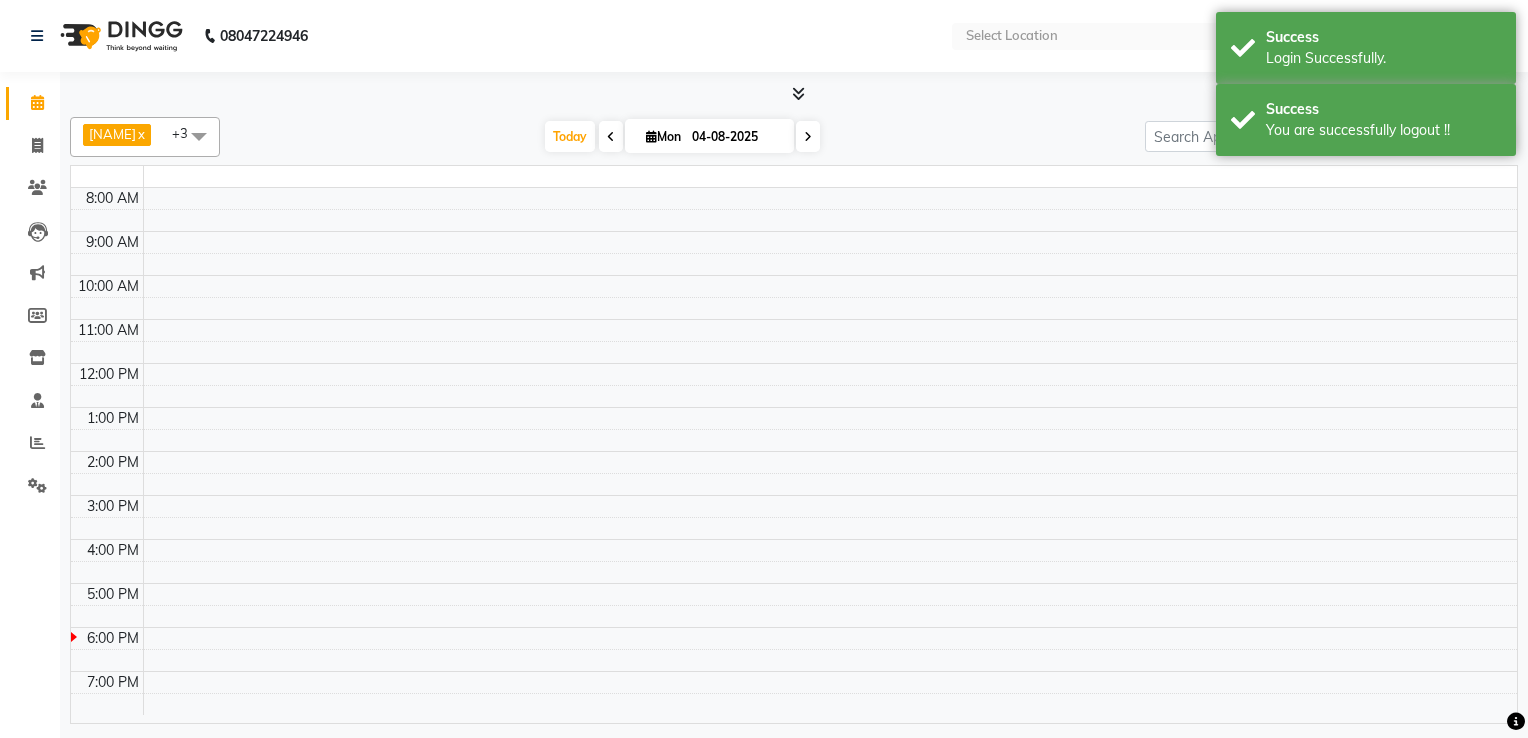 select on "en" 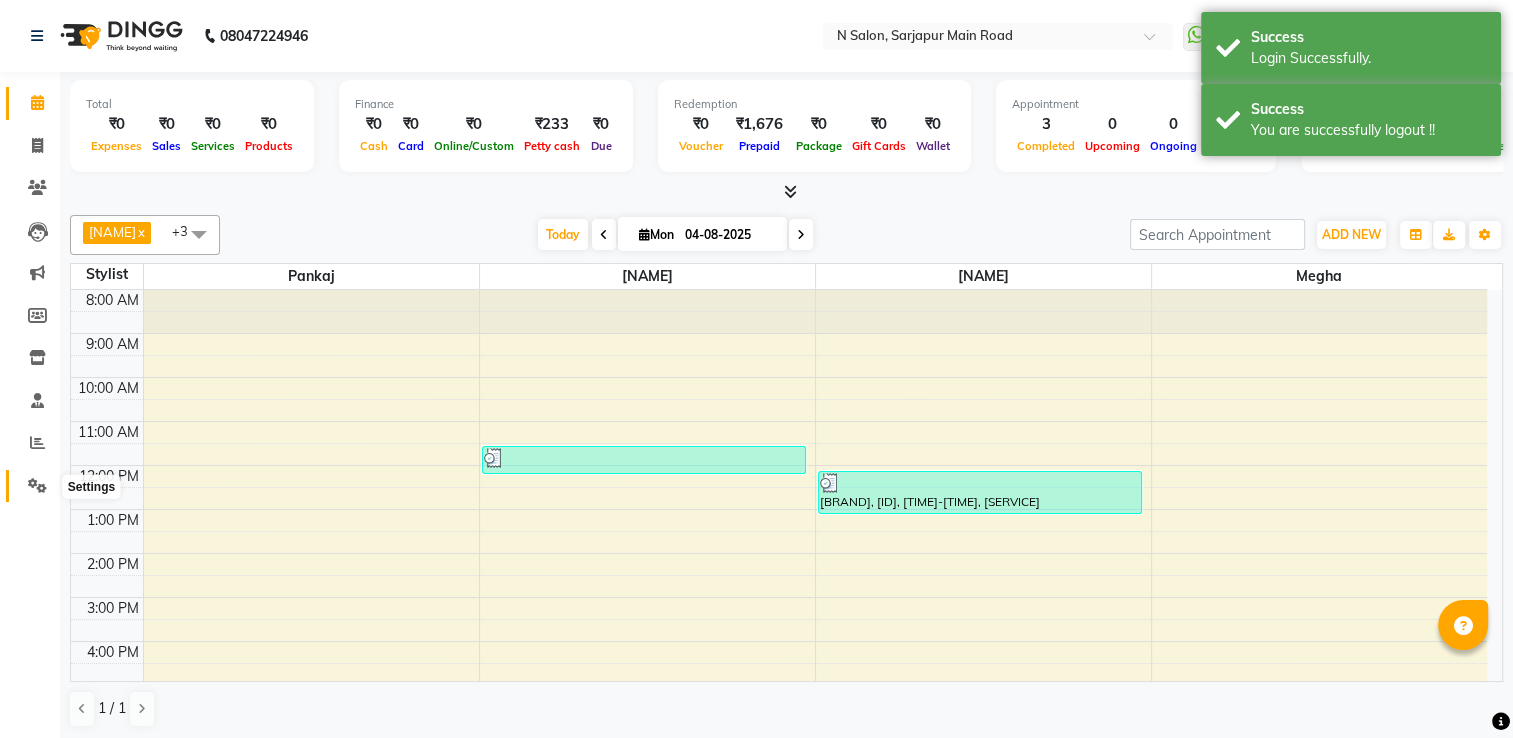 click 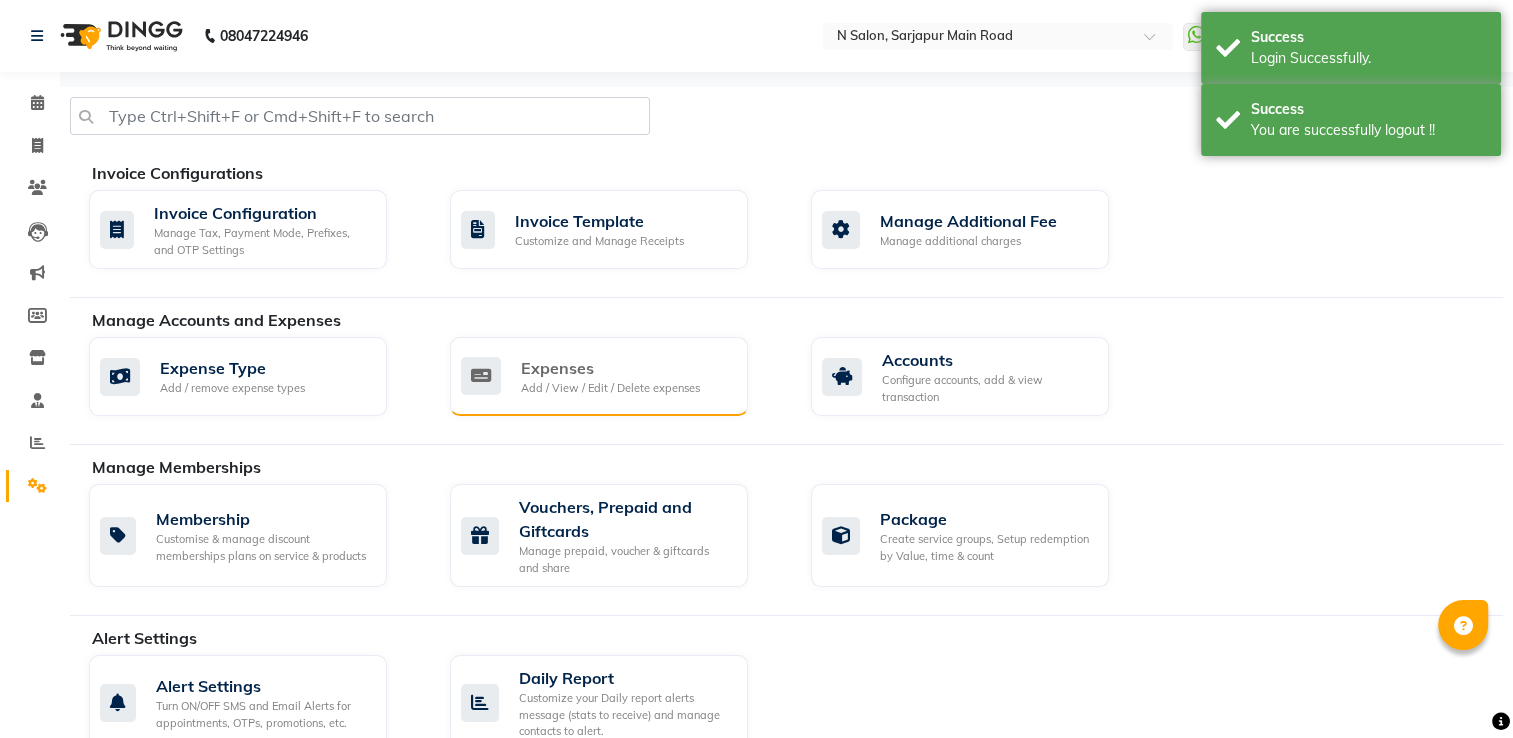 click on "Add / View / Edit / Delete expenses" 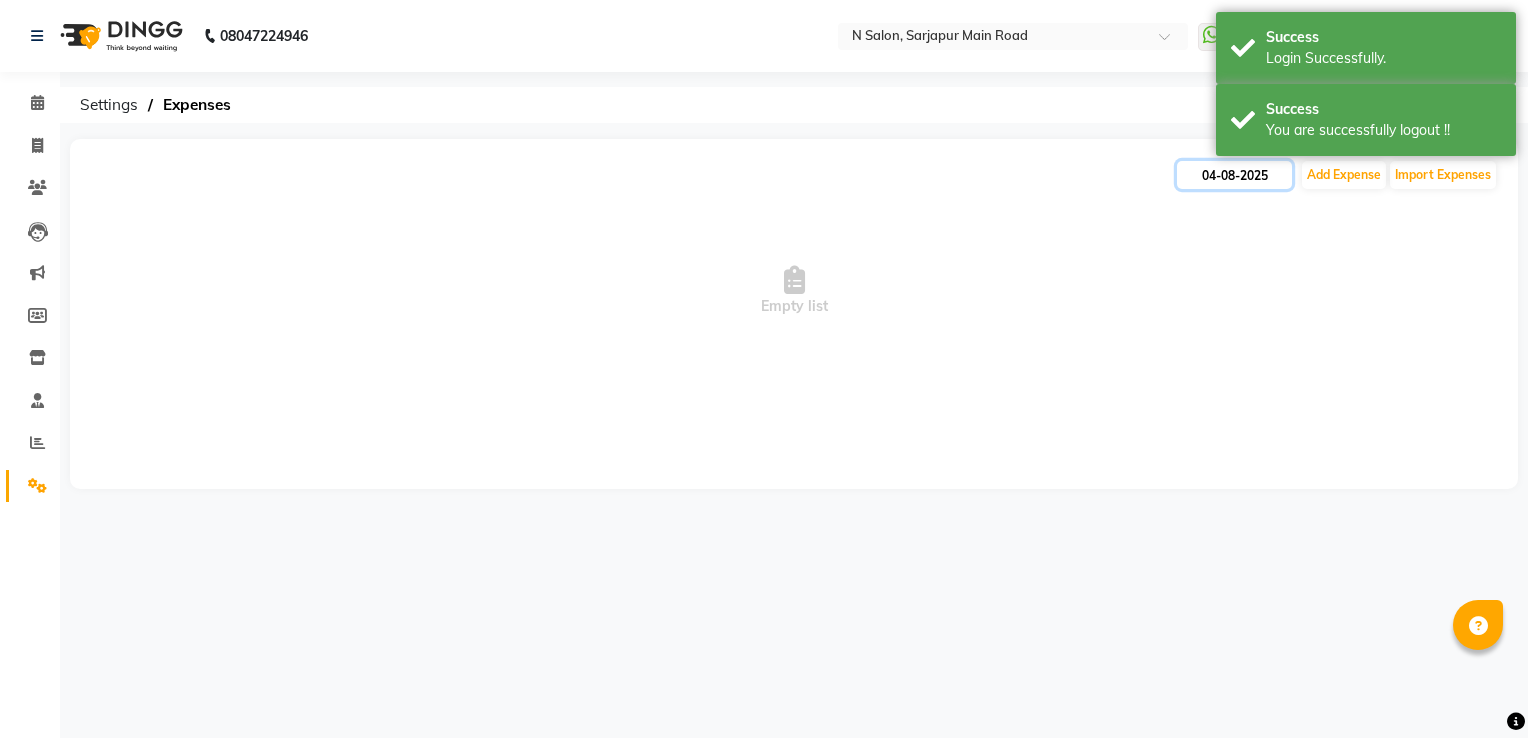 click on "04-08-2025" 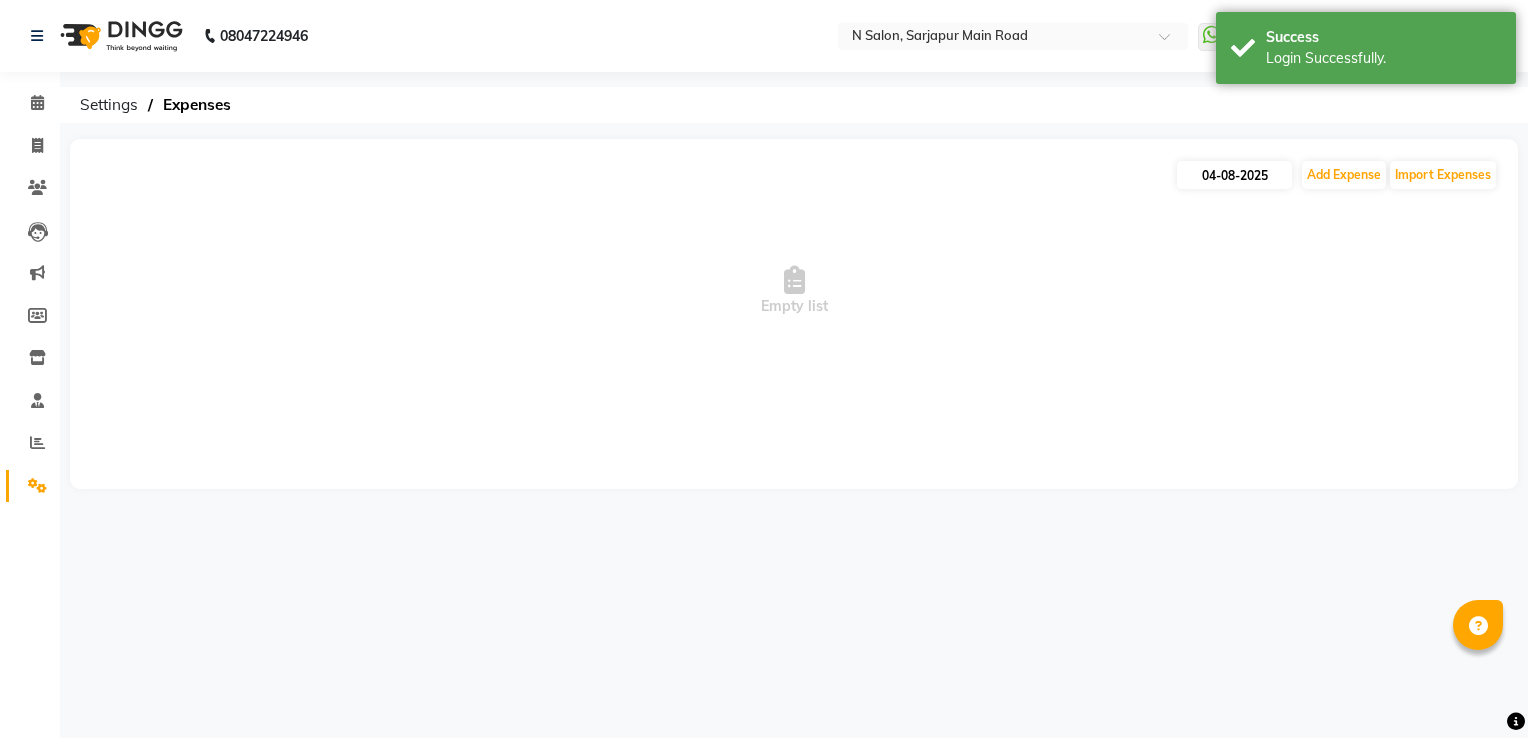 select on "8" 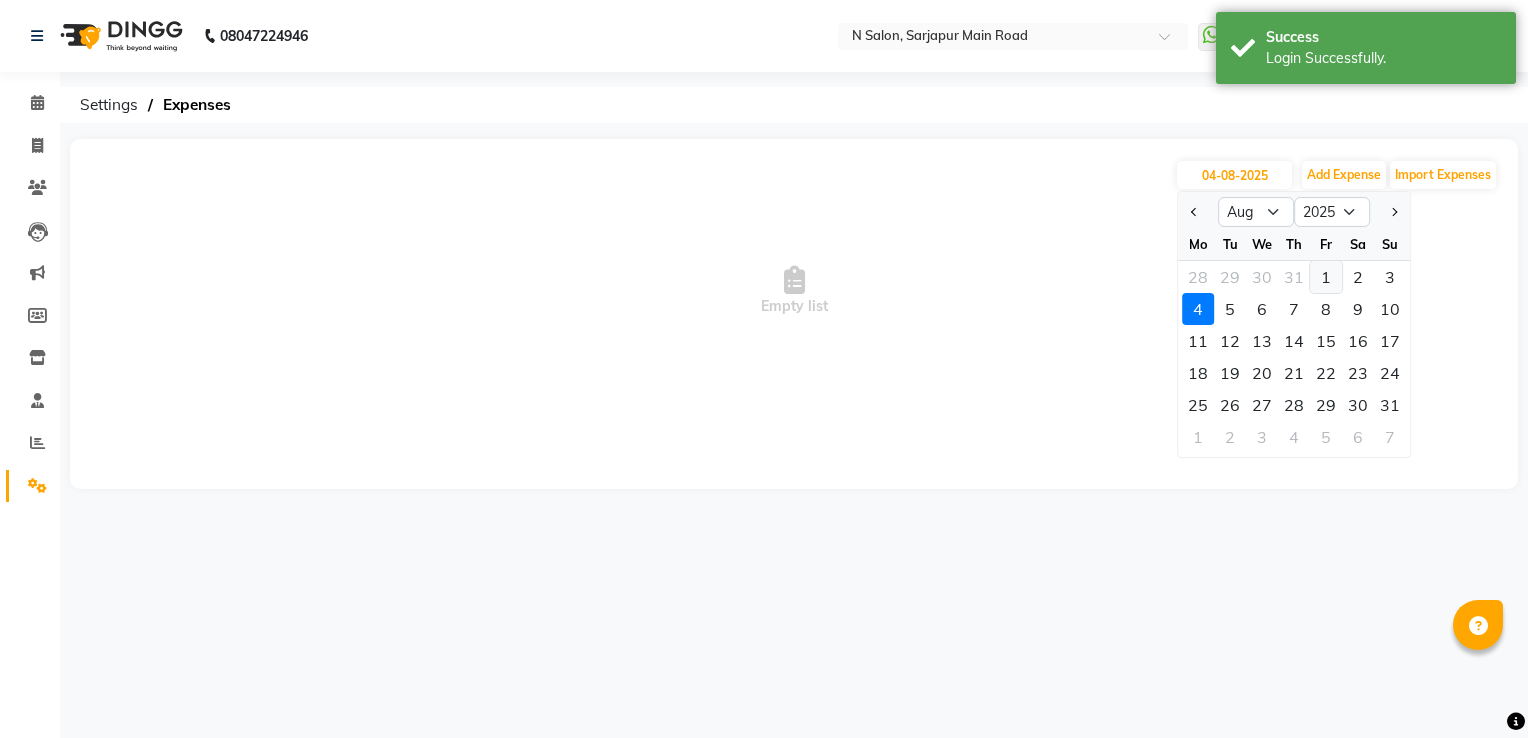click on "1" 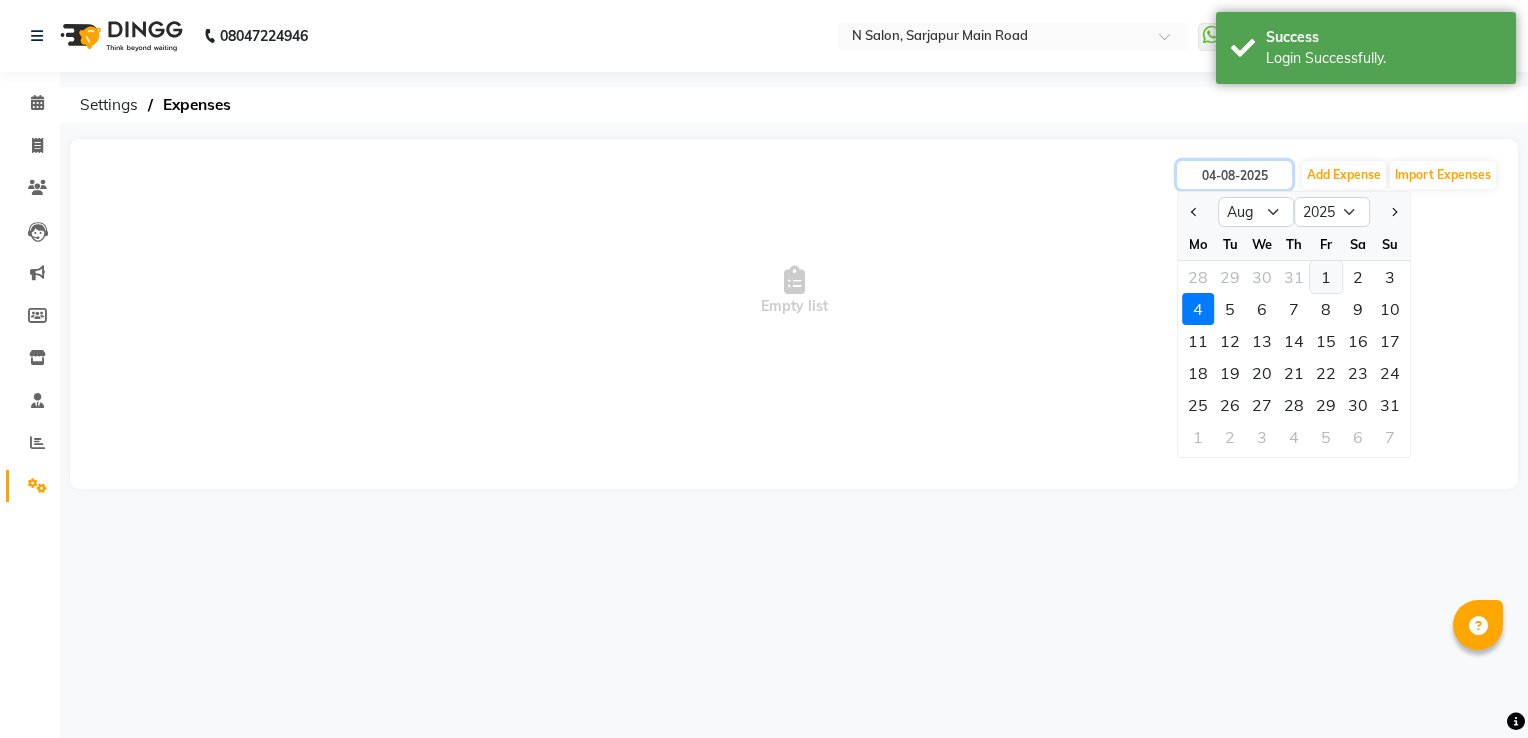 type on "01-08-2025" 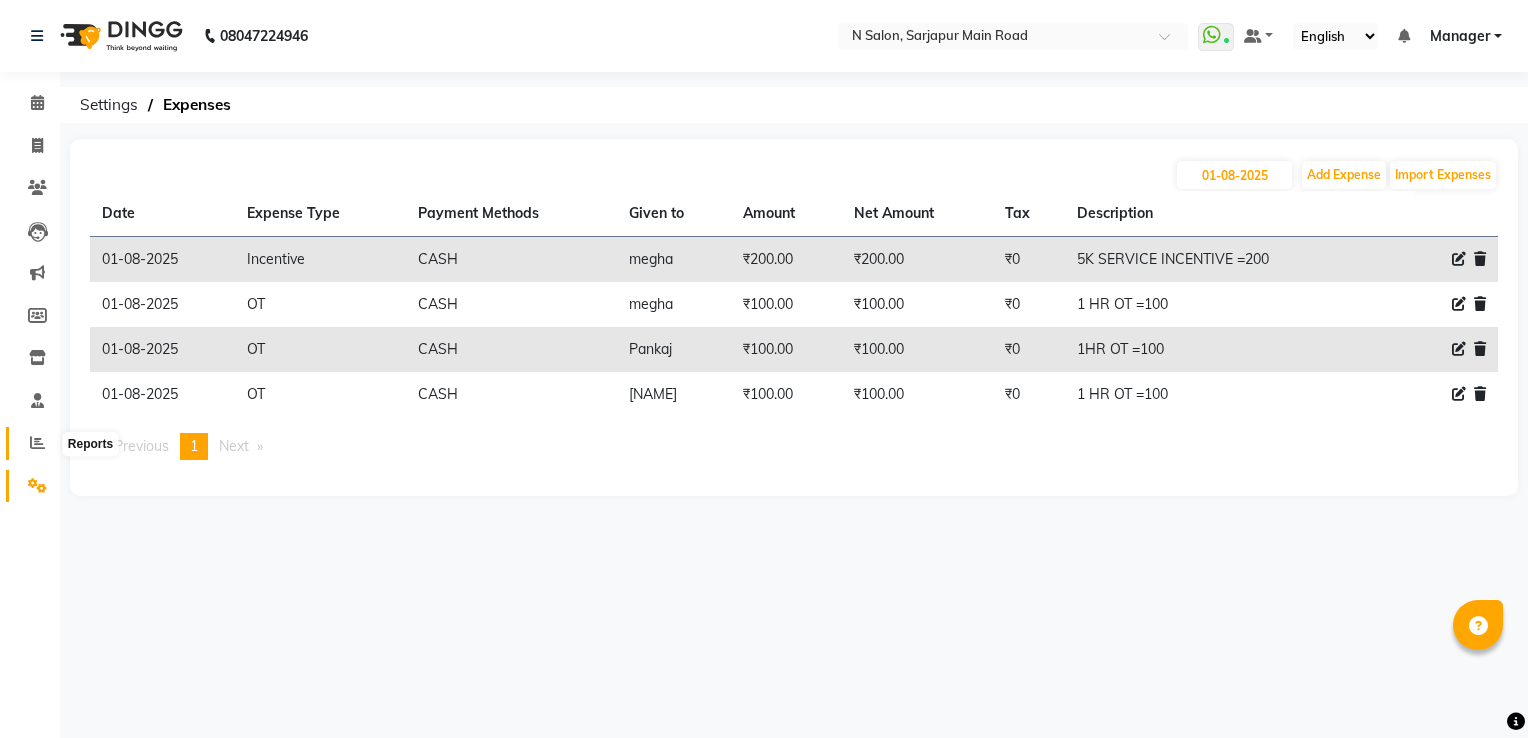 click 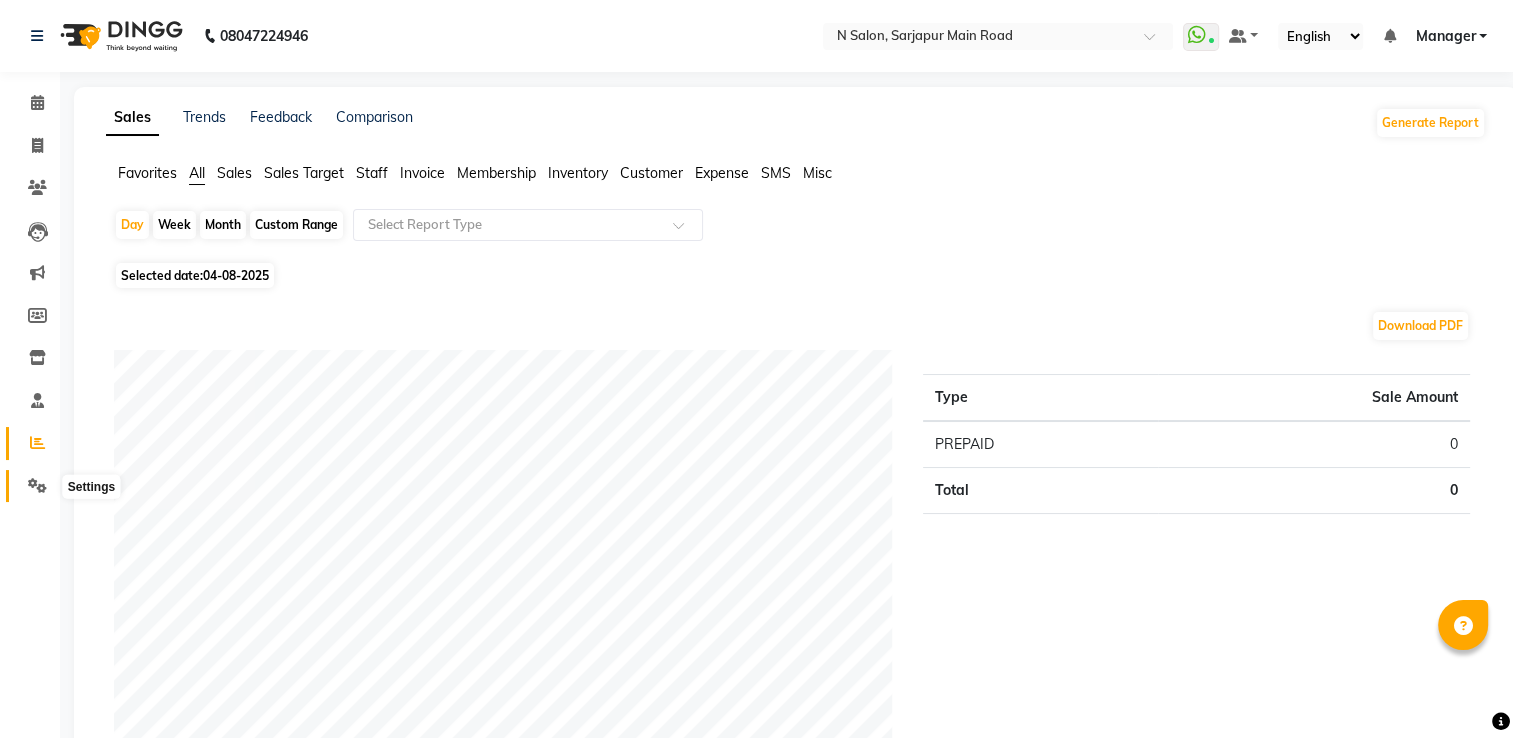 click 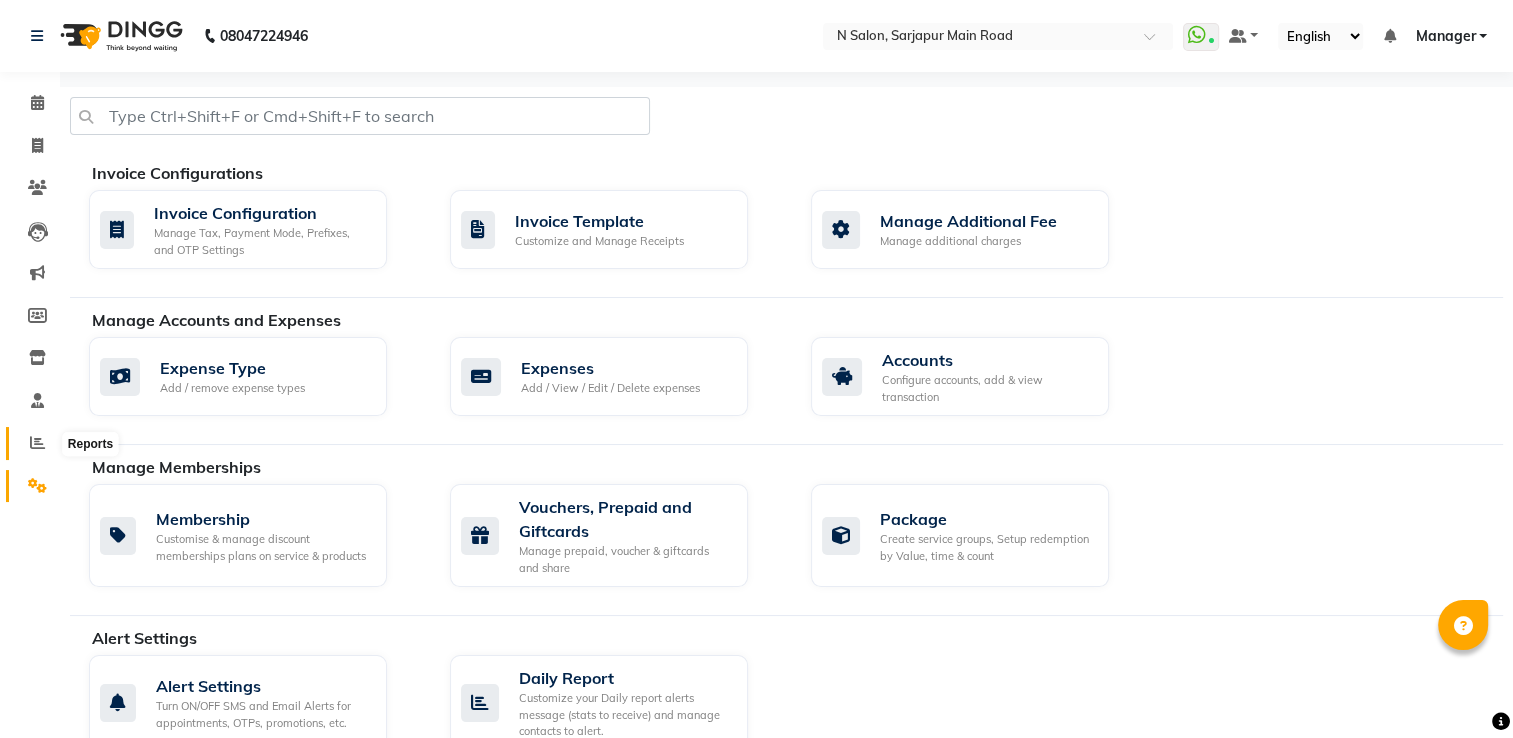 click 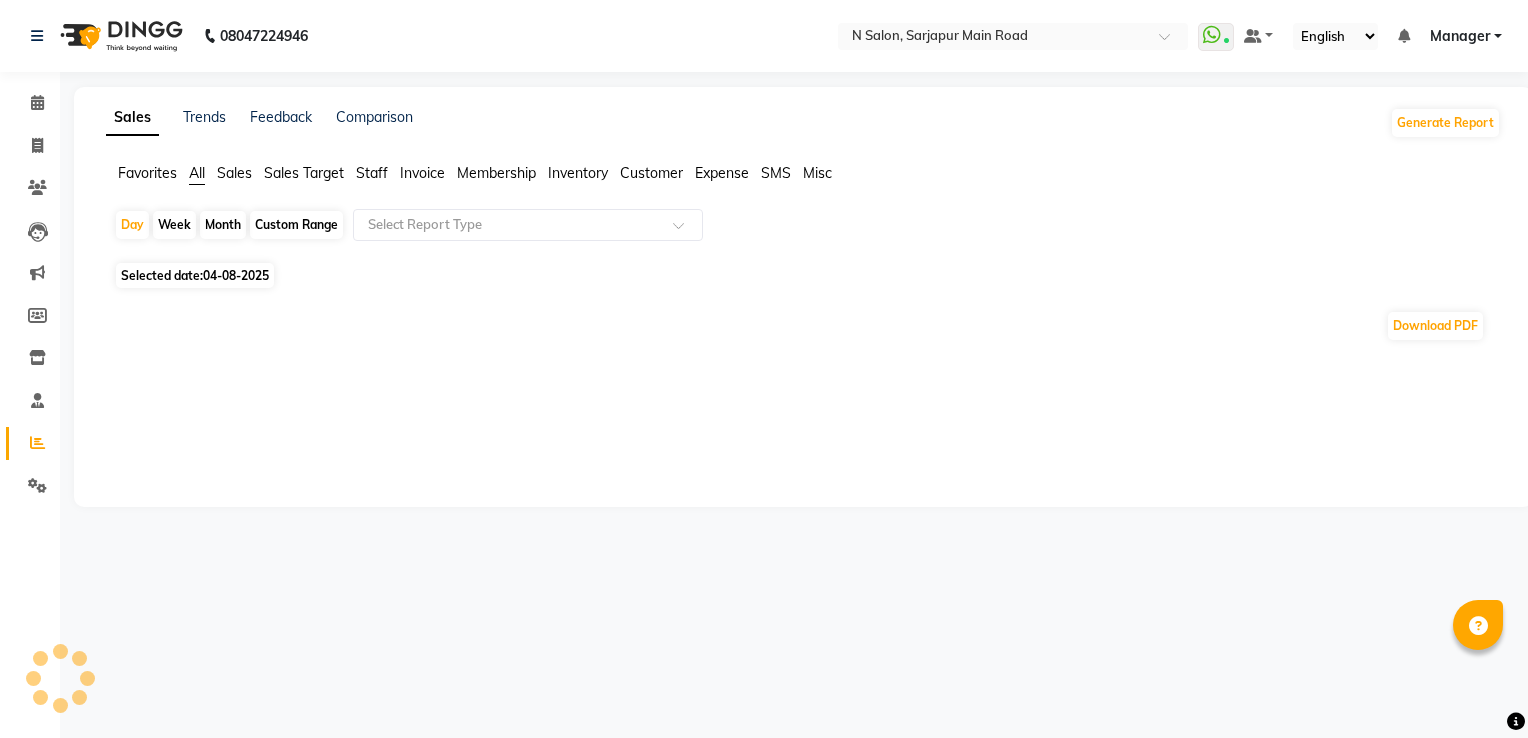 click on "04-08-2025" 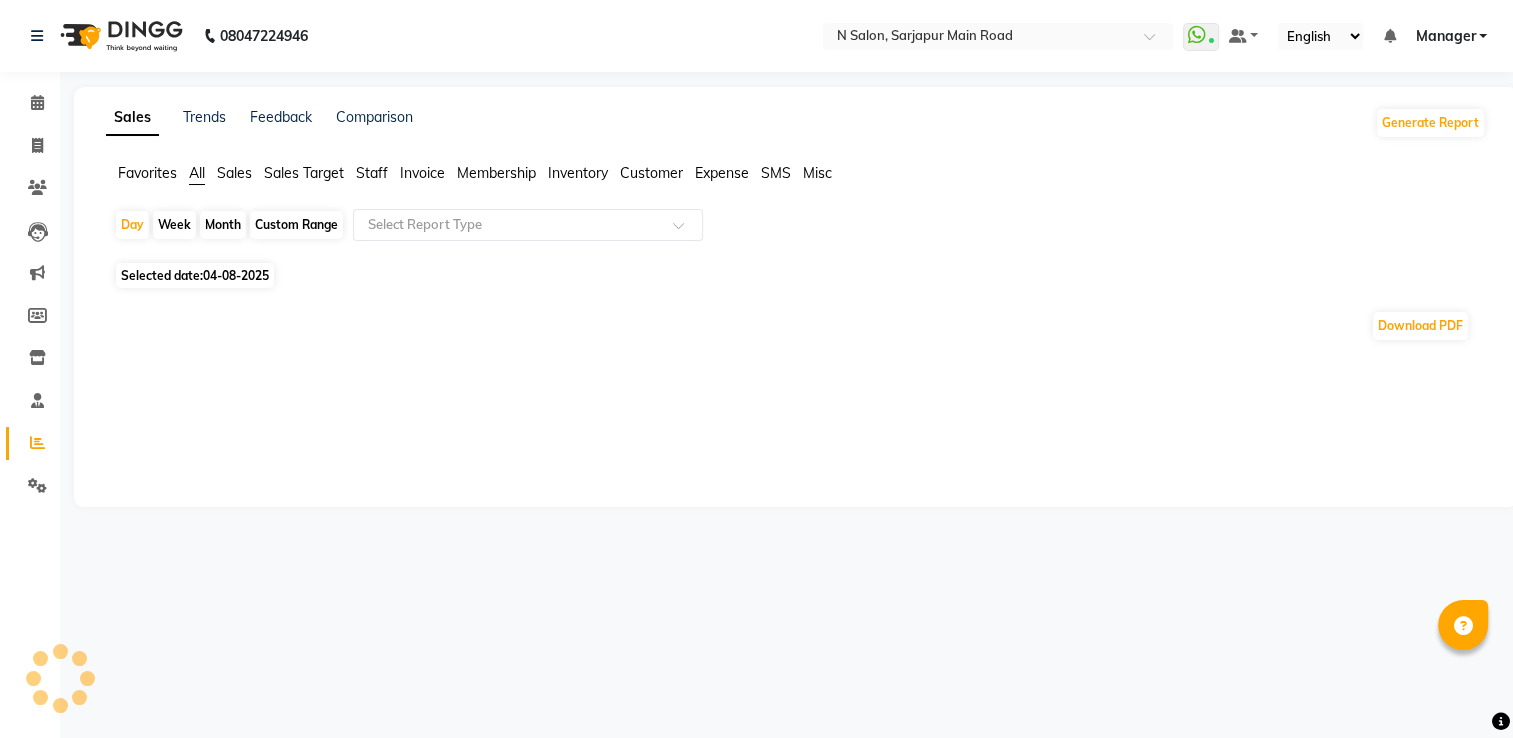 select on "8" 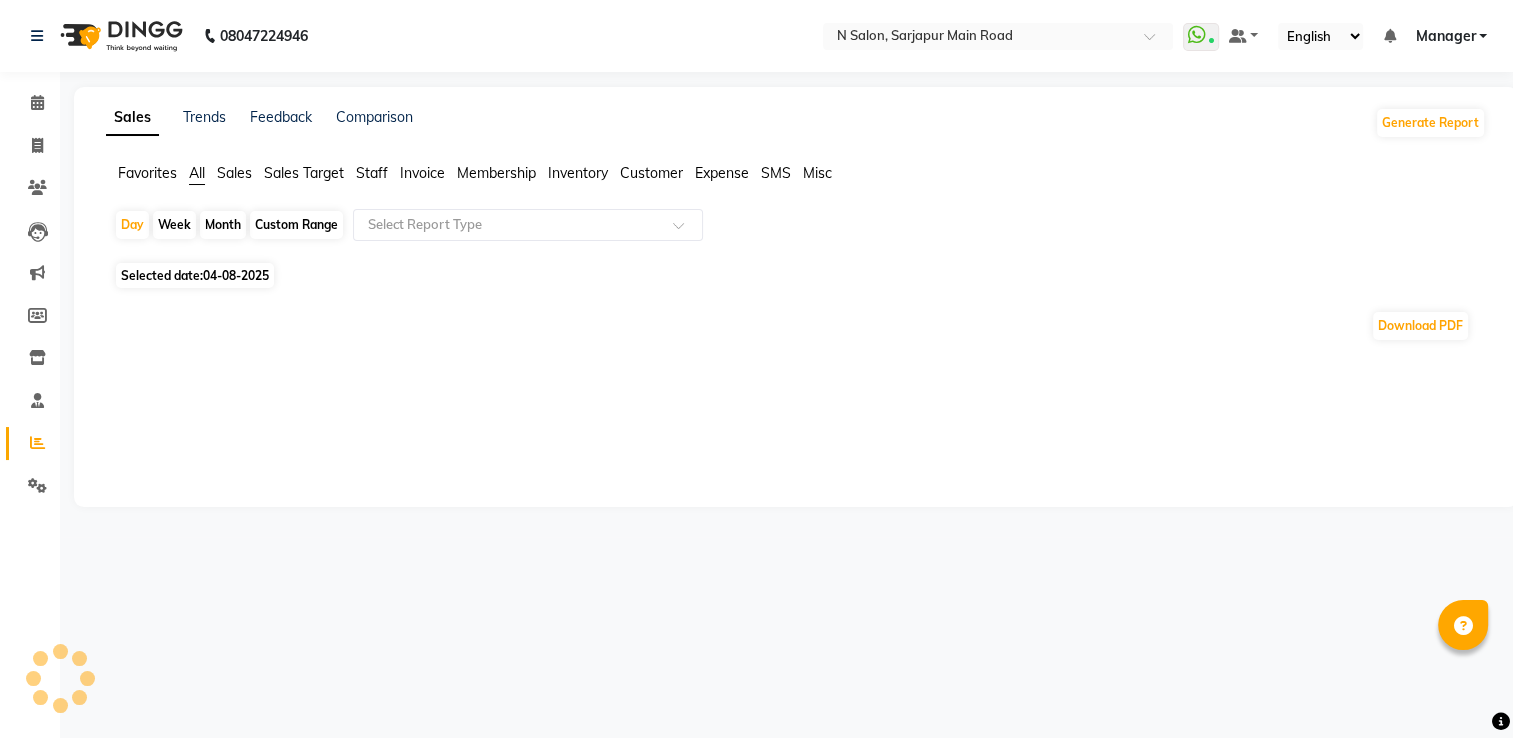 select on "2025" 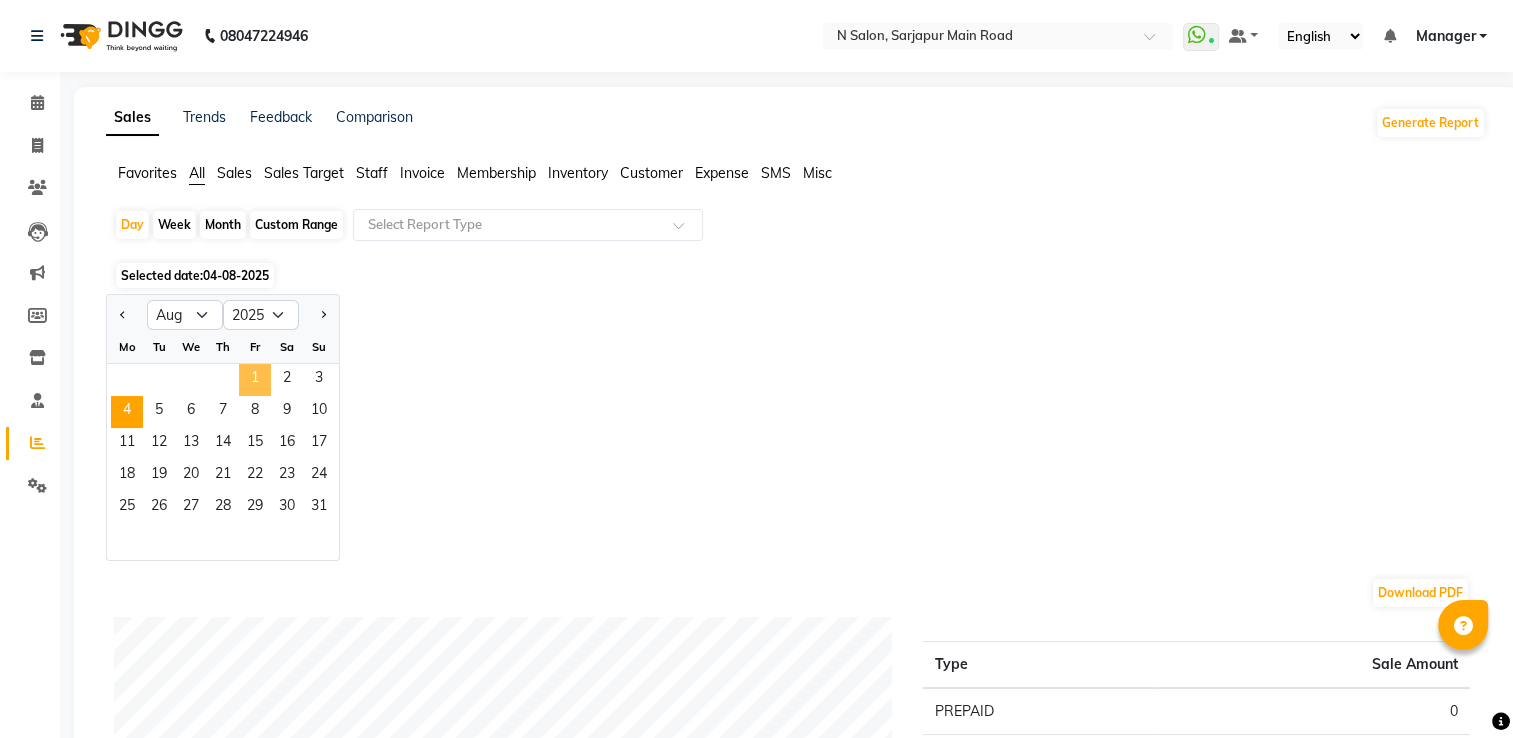 click on "1" 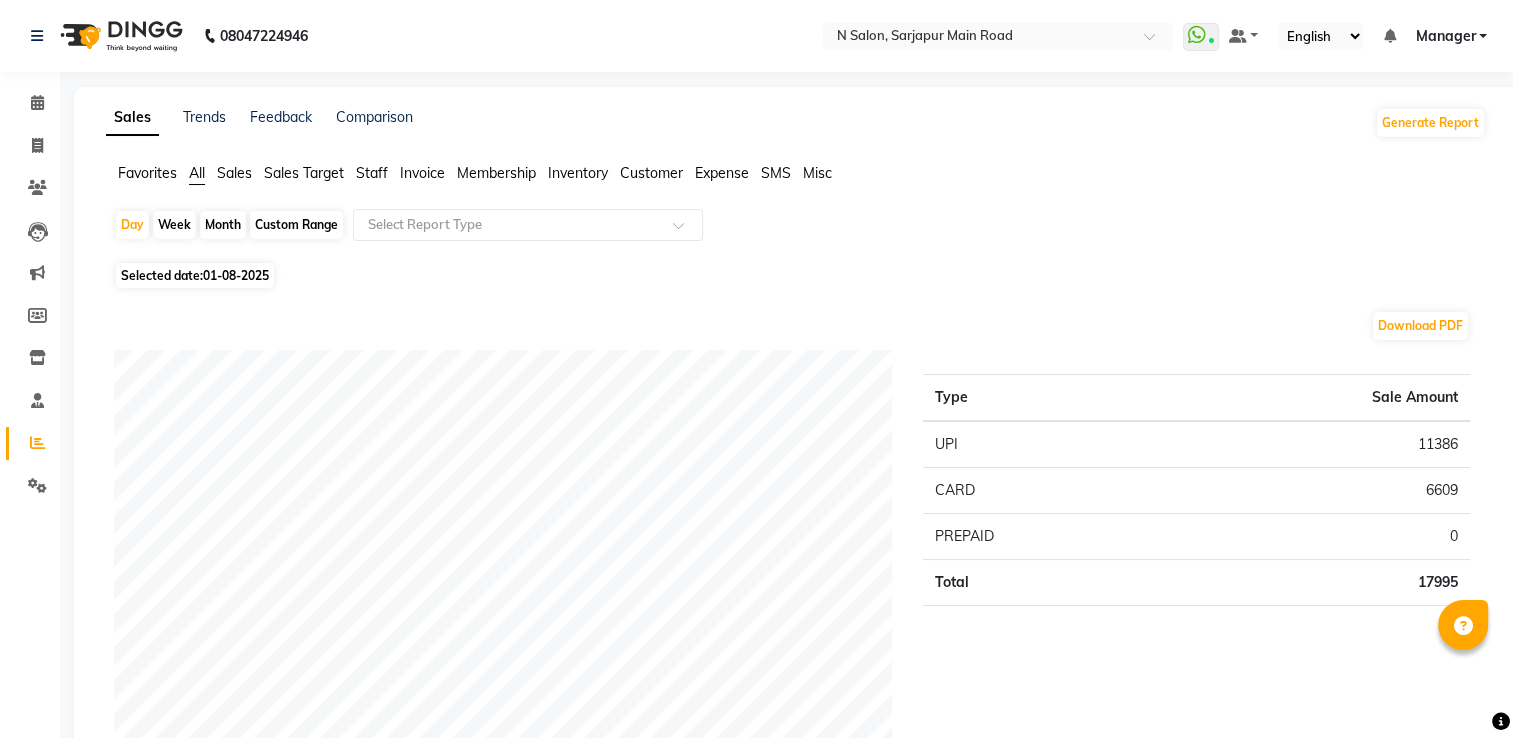 click on "Staff" 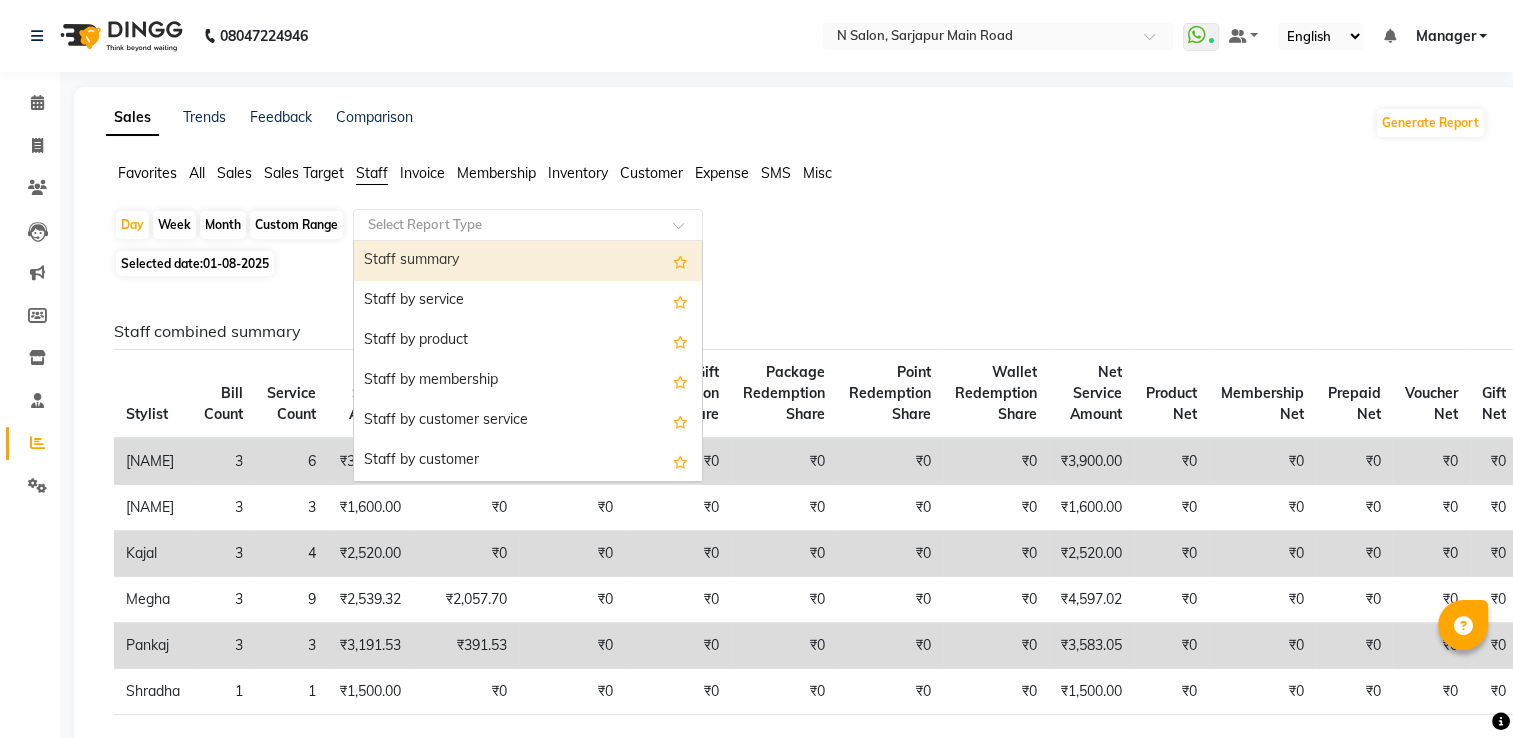 click on "Select Report Type" 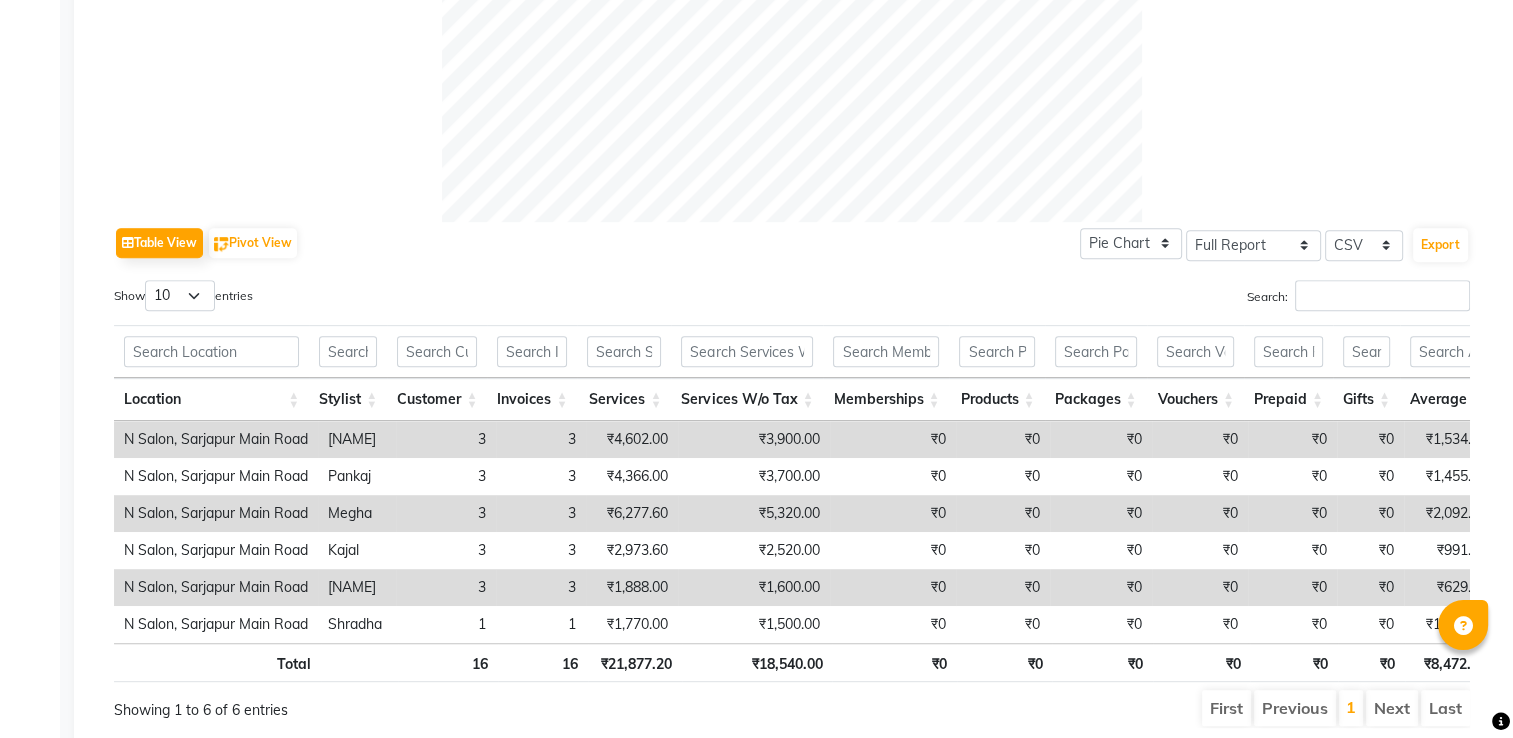 scroll, scrollTop: 884, scrollLeft: 0, axis: vertical 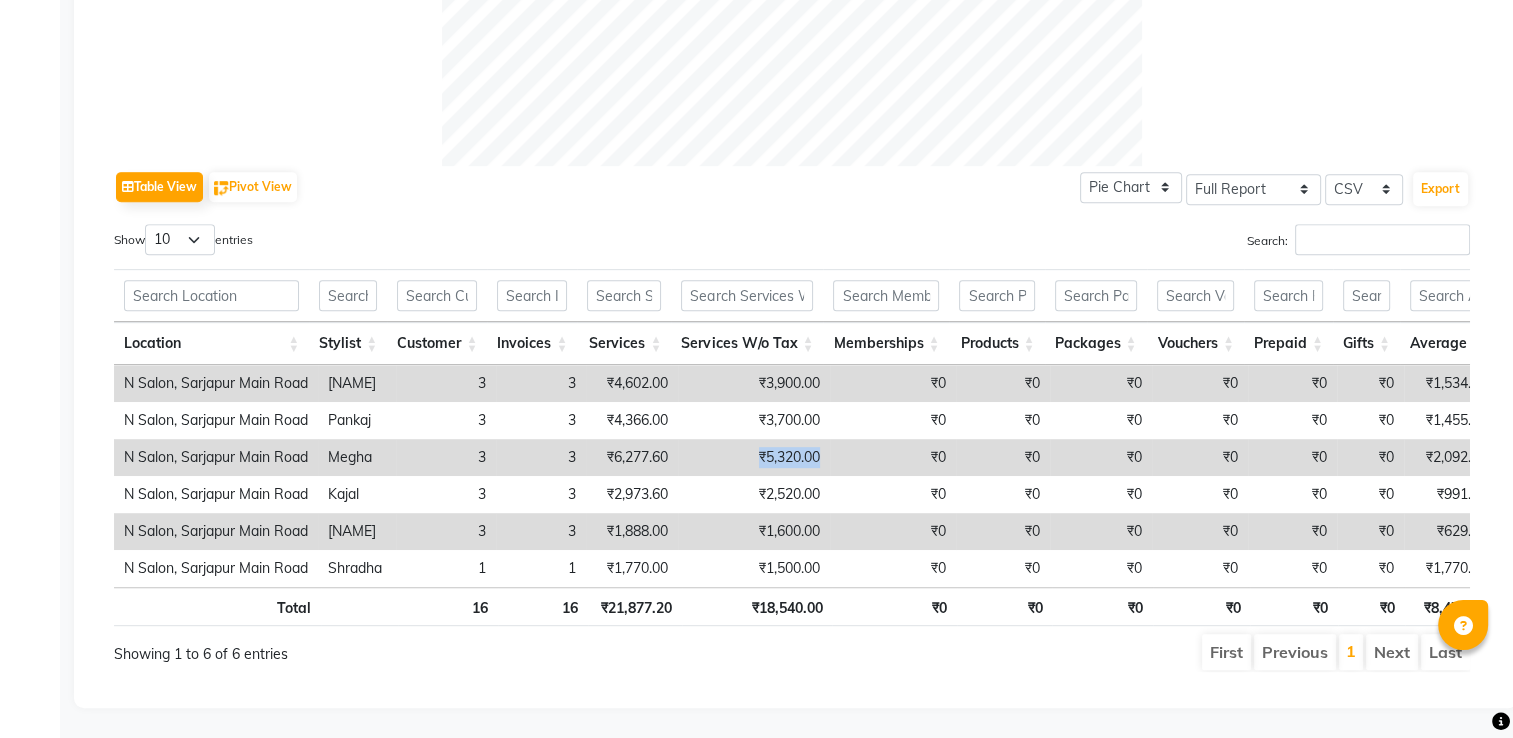 drag, startPoint x: 748, startPoint y: 424, endPoint x: 879, endPoint y: 423, distance: 131.00381 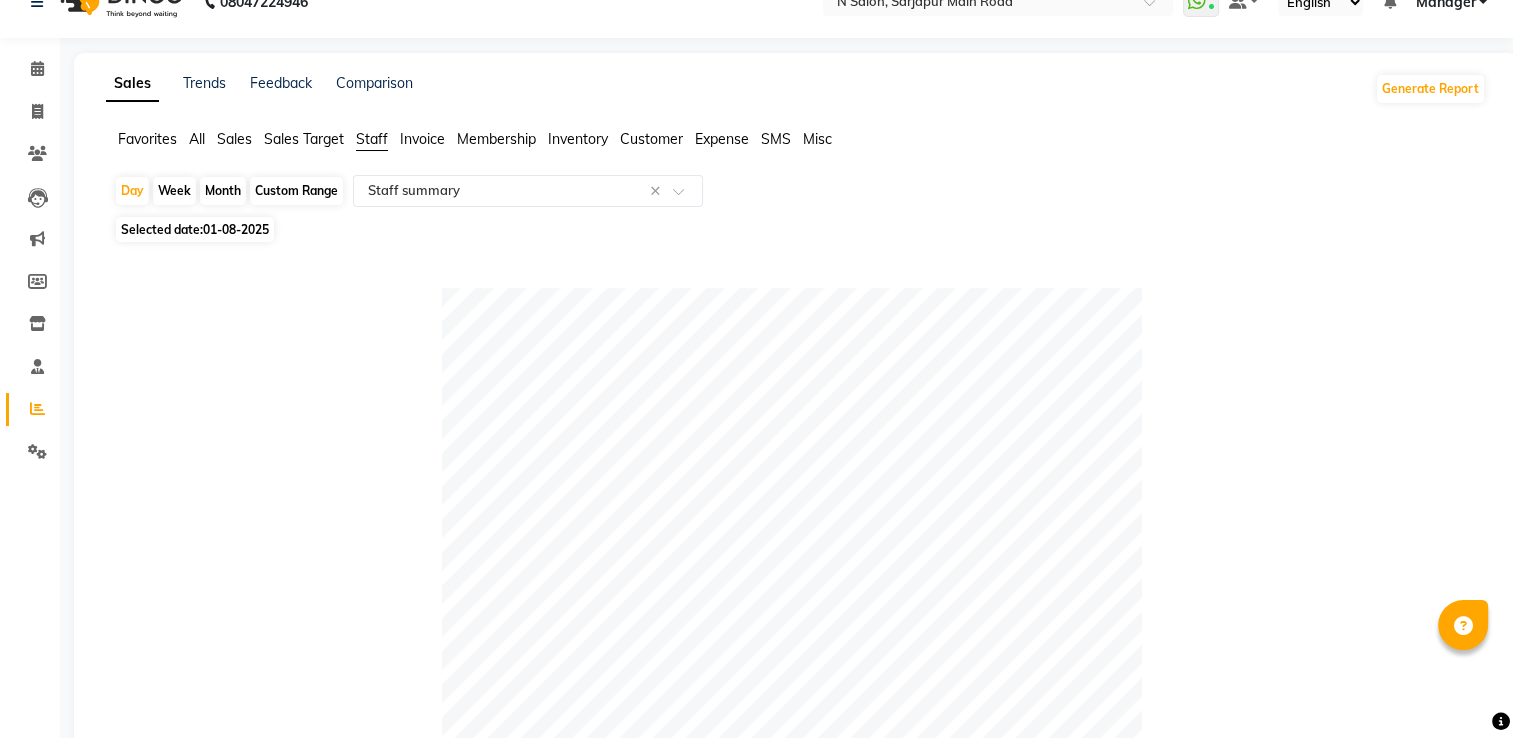 scroll, scrollTop: 0, scrollLeft: 0, axis: both 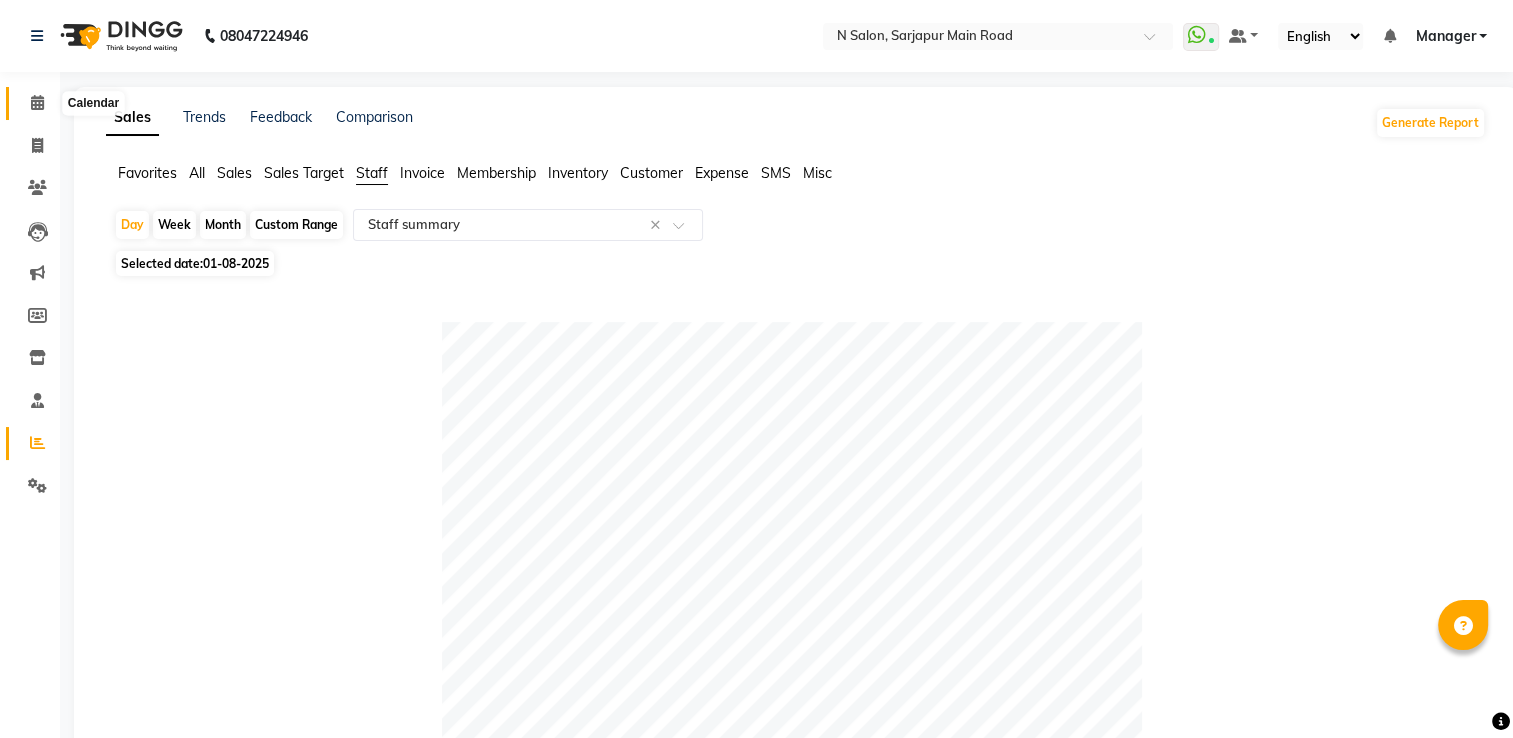 click 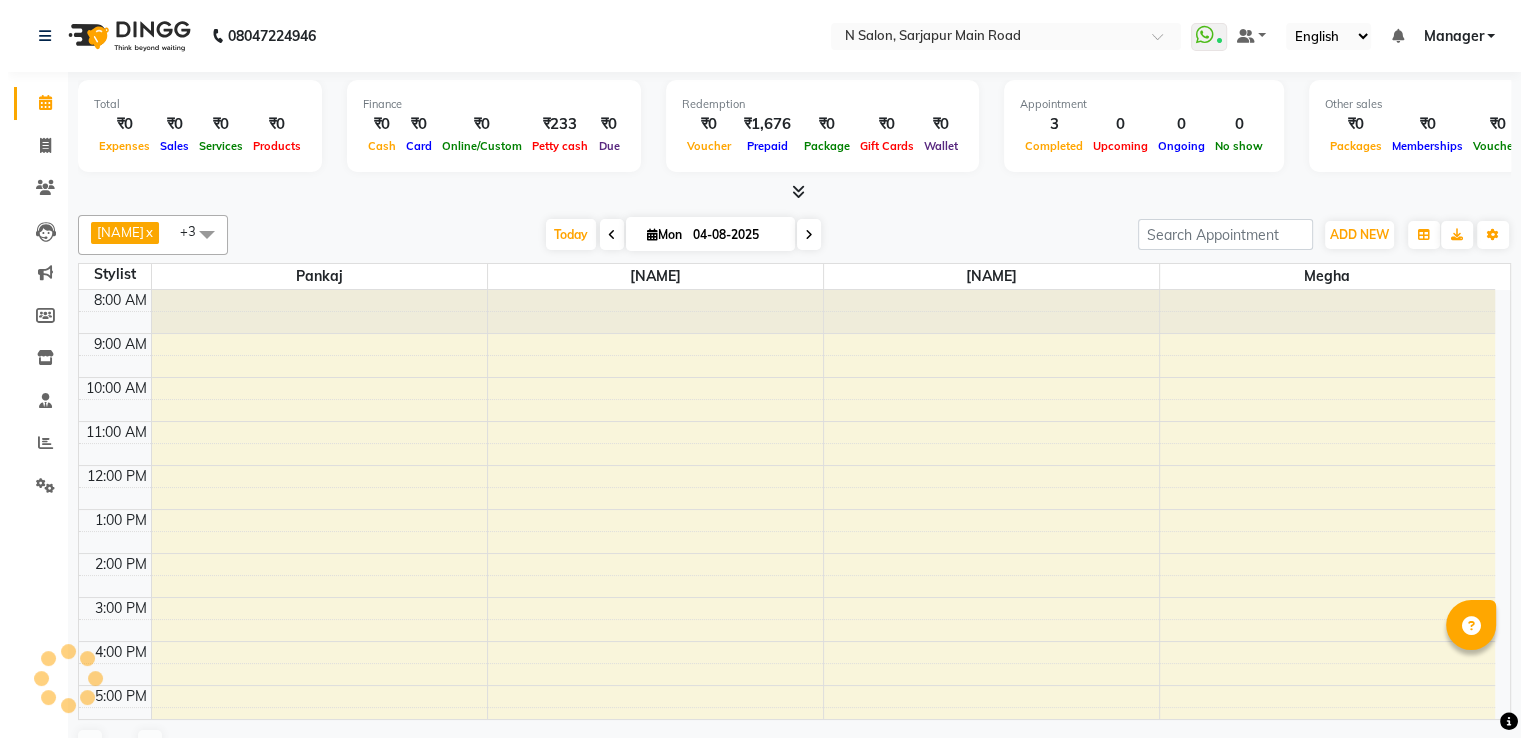 scroll, scrollTop: 136, scrollLeft: 0, axis: vertical 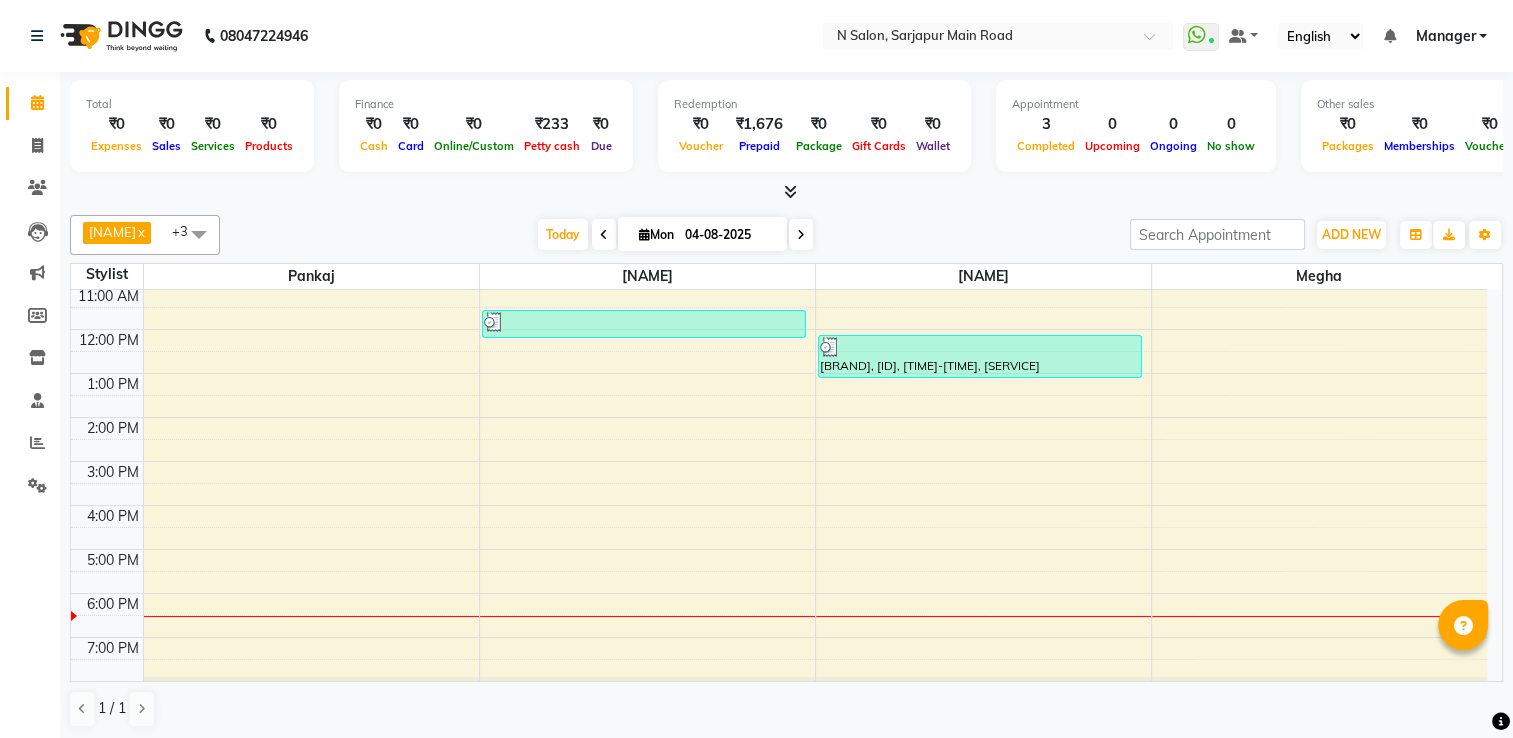 click on "Manager" at bounding box center [1445, 36] 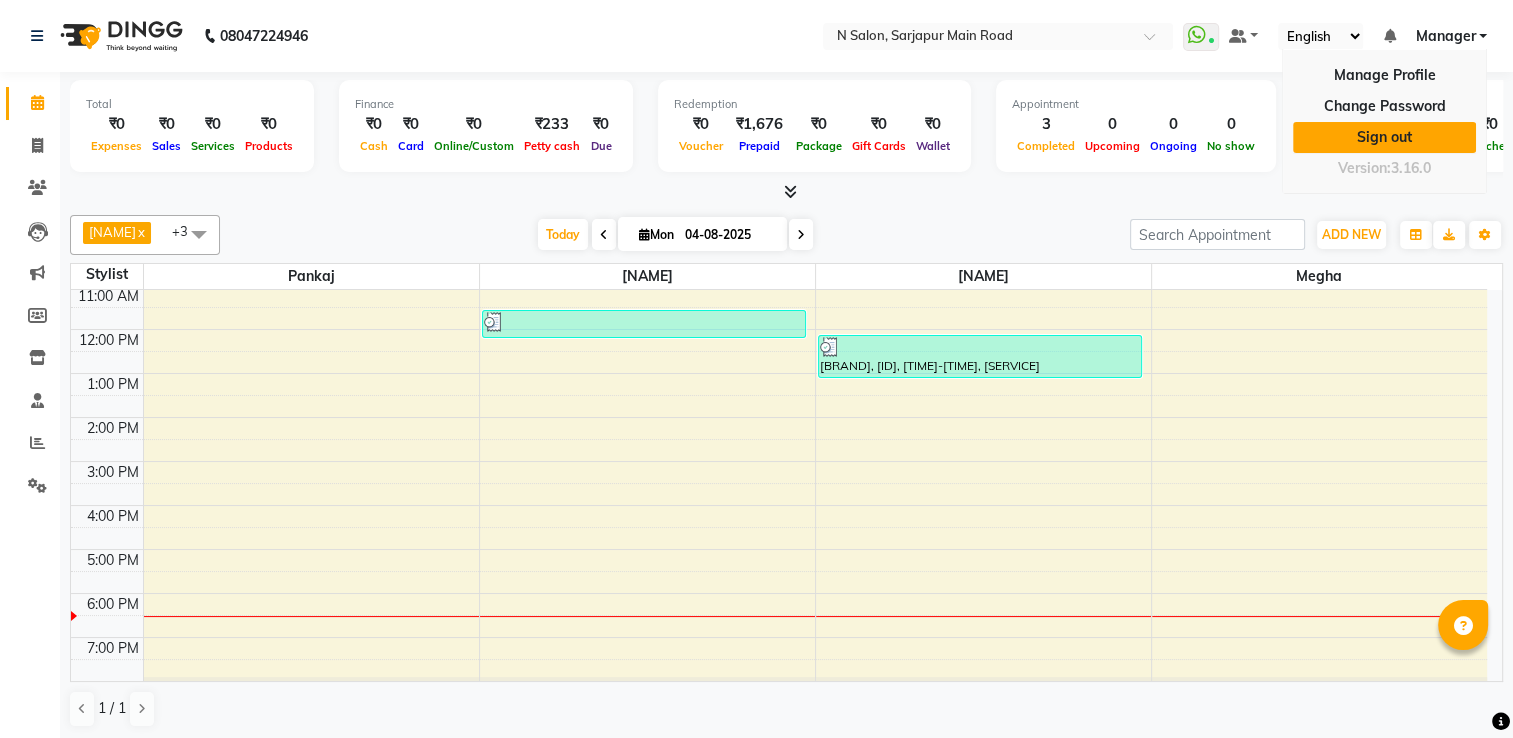 click on "Sign out" at bounding box center (1384, 137) 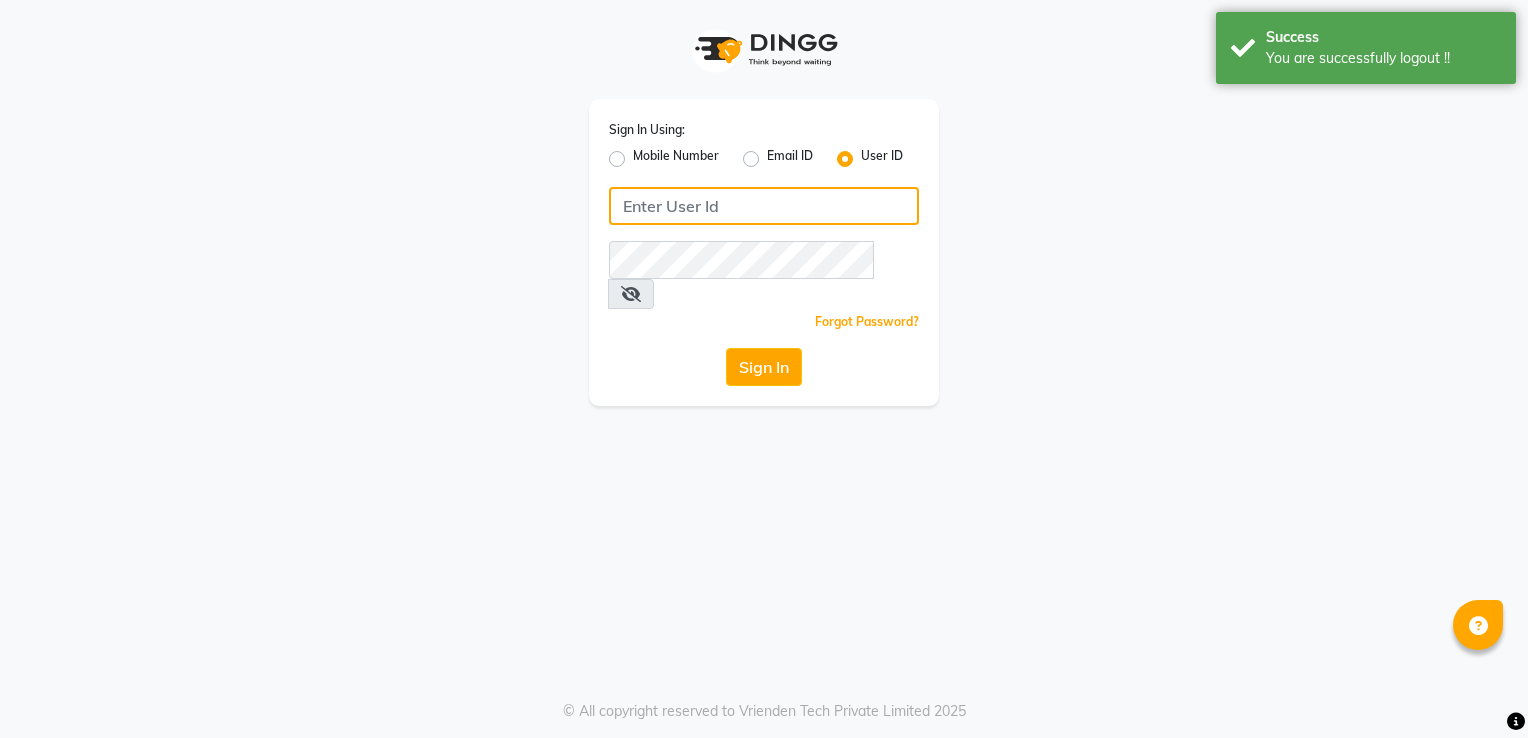 type on "9980535167" 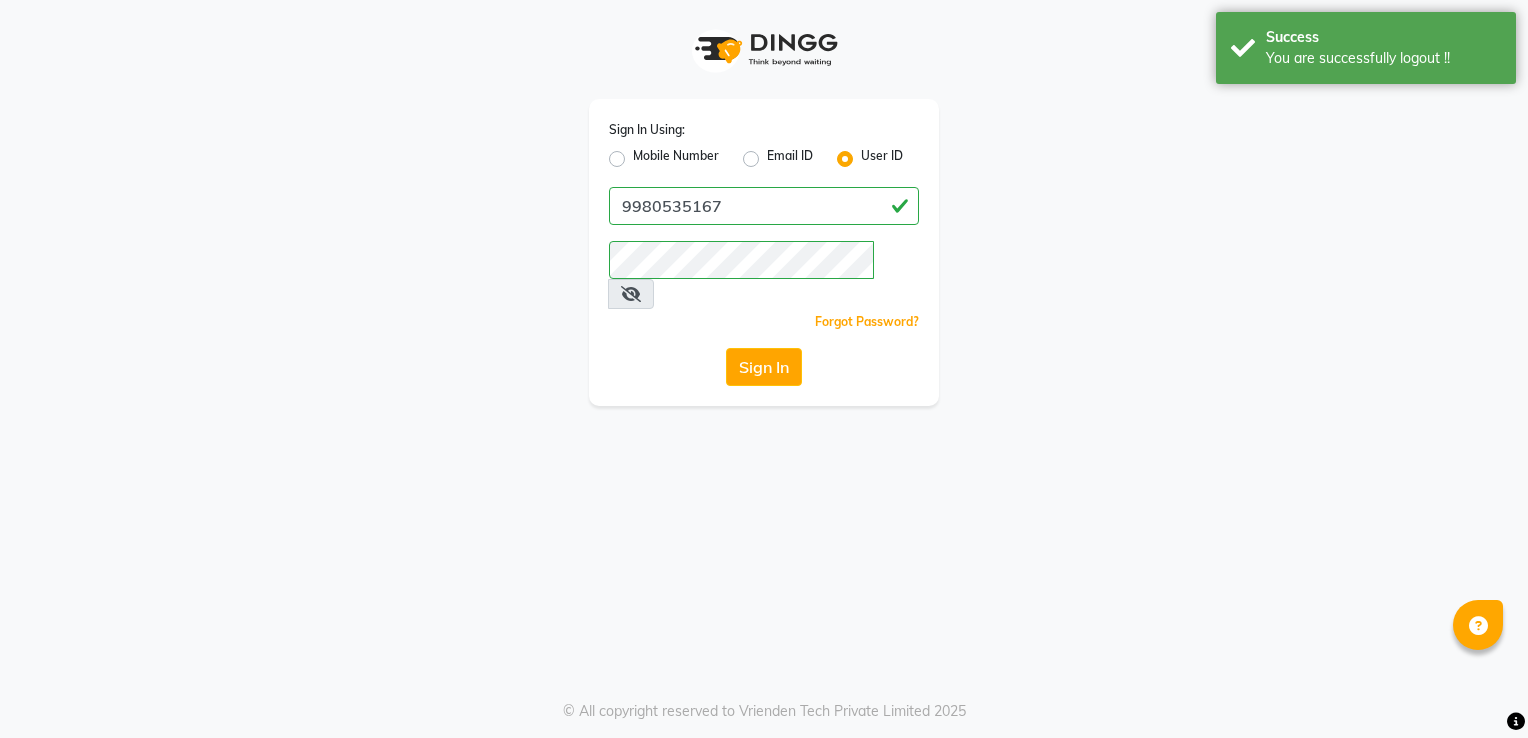 click on "Mobile Number" 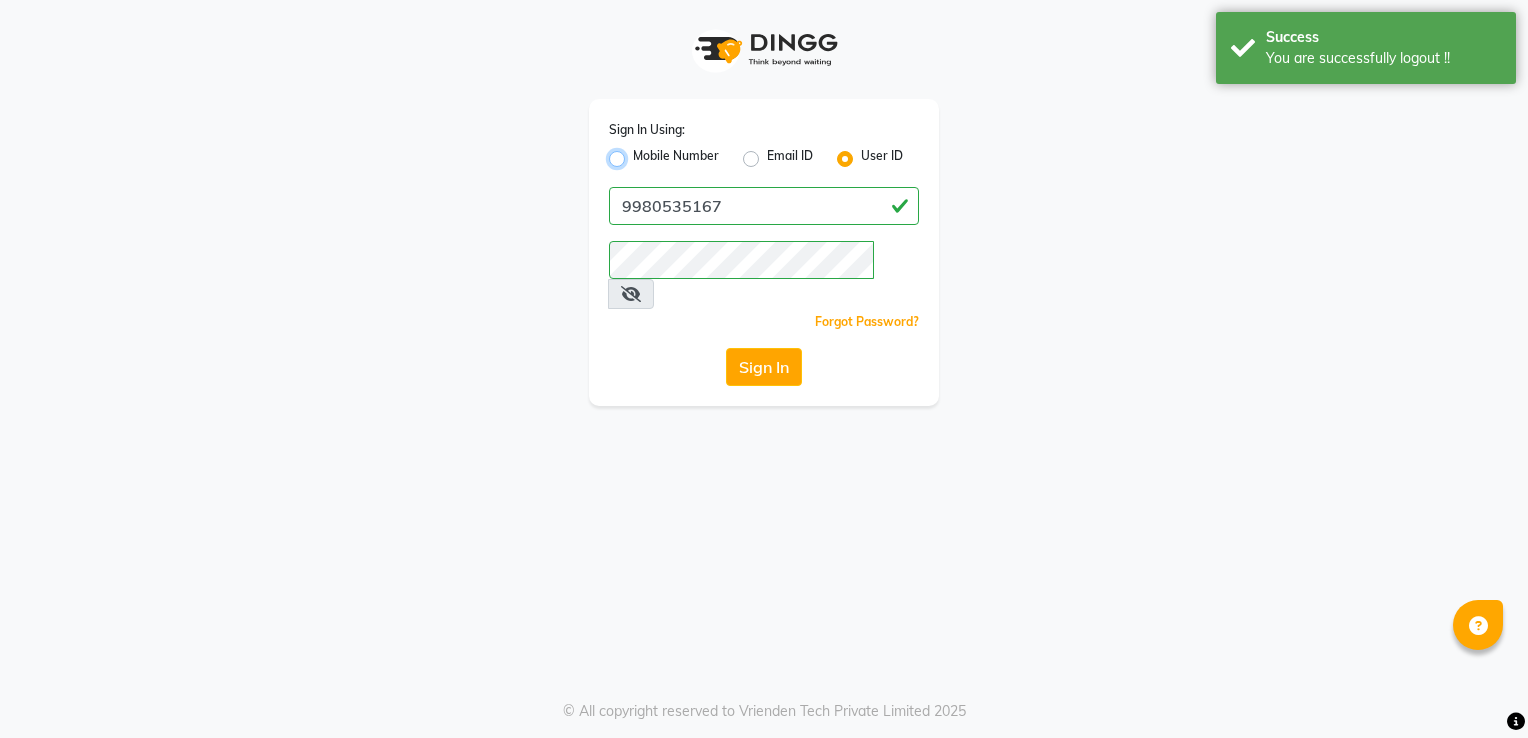click on "Mobile Number" at bounding box center [639, 153] 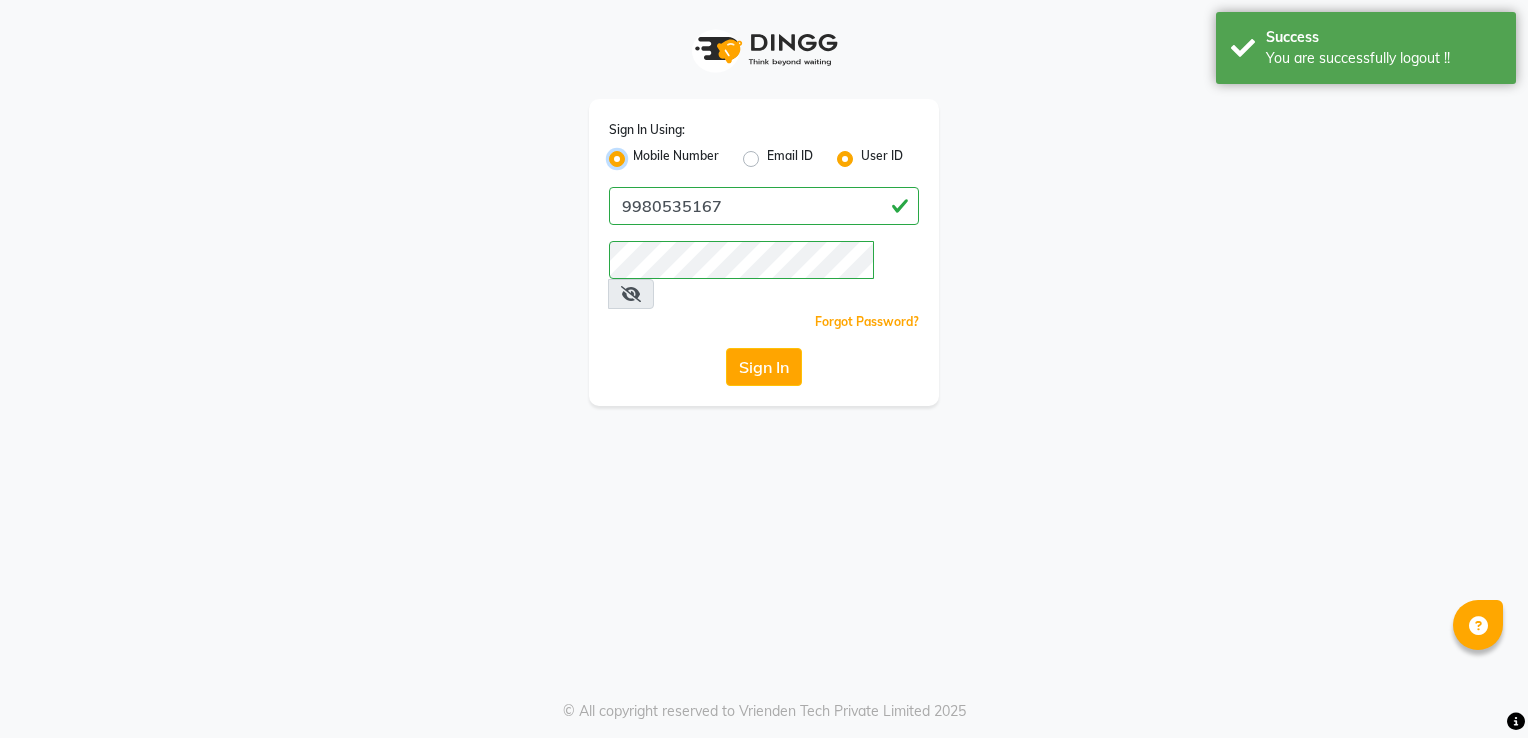 radio on "false" 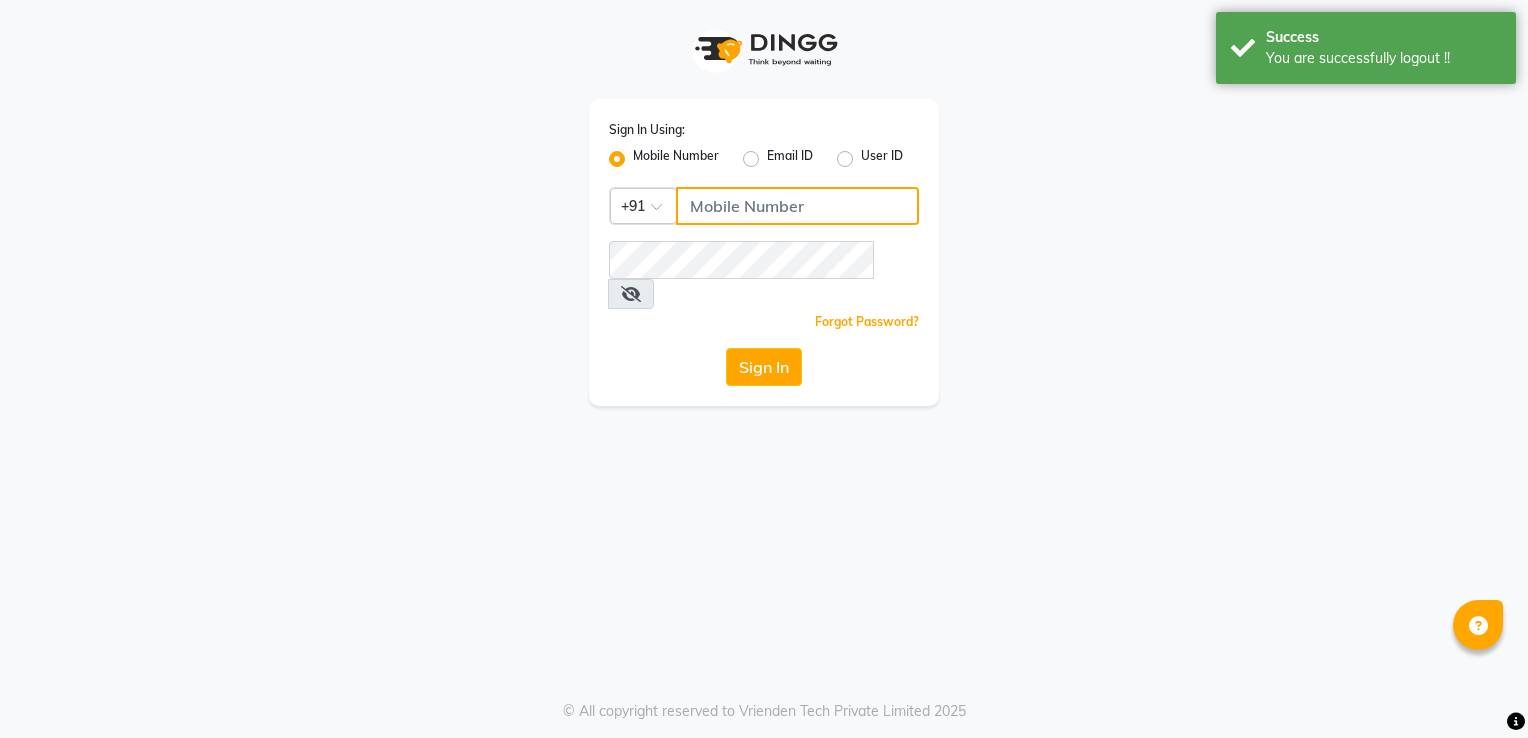 click 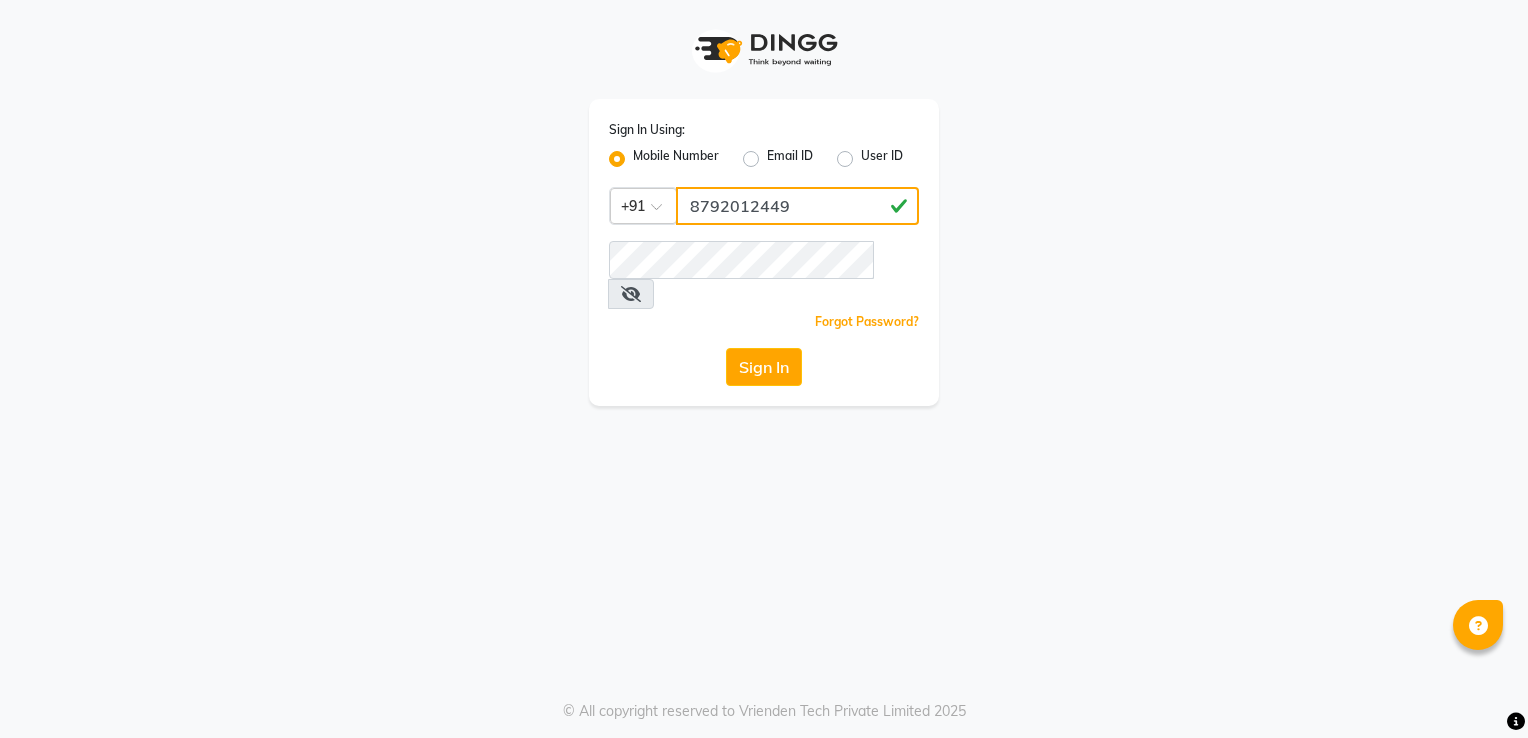 type on "8792012449" 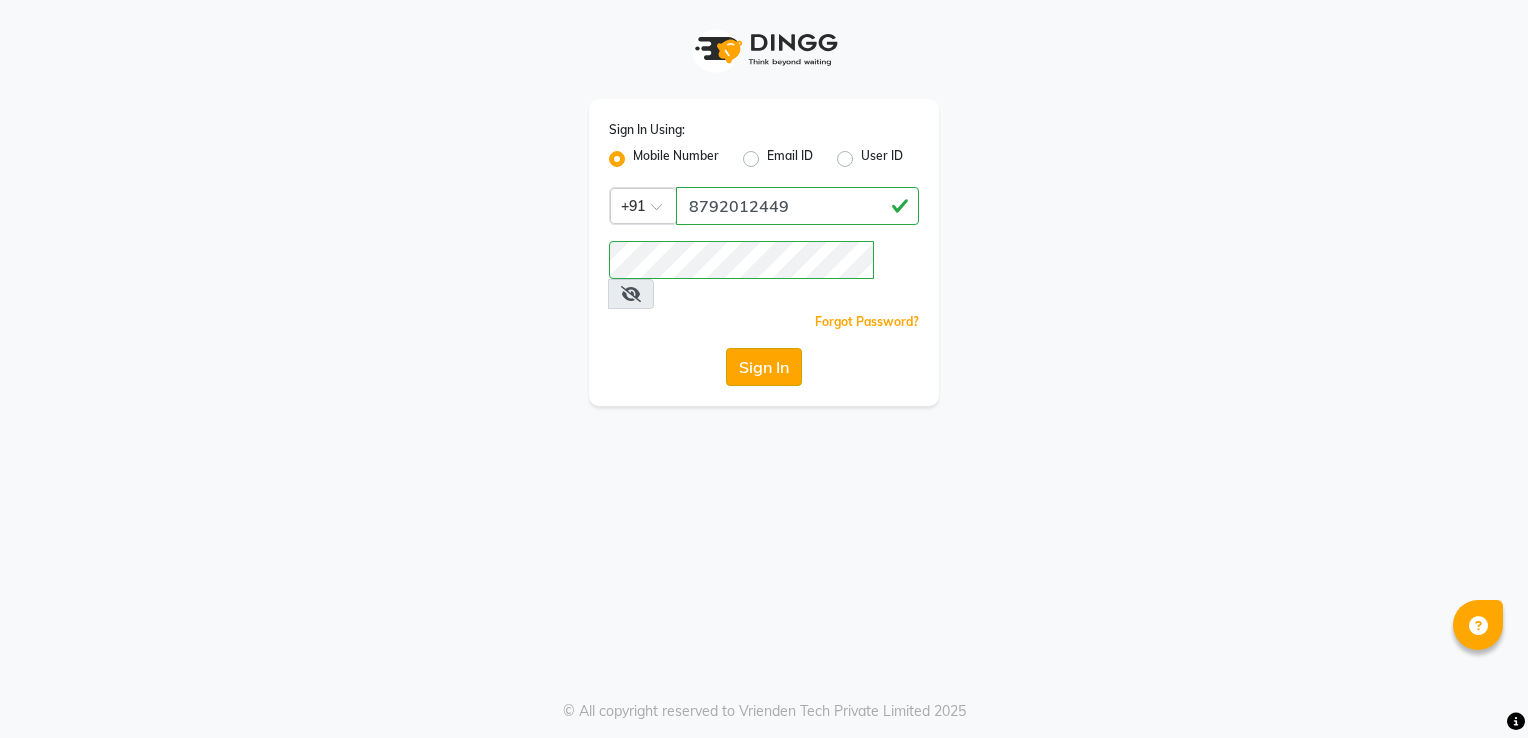 click on "Sign In" 